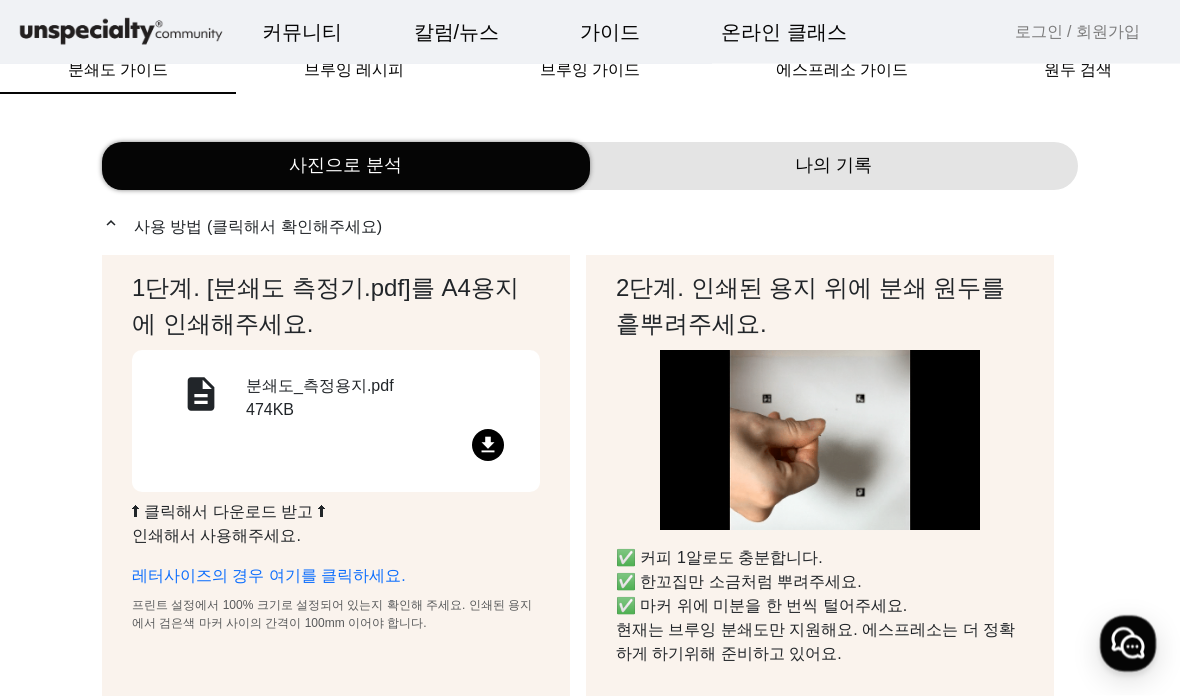 scroll, scrollTop: 0, scrollLeft: 0, axis: both 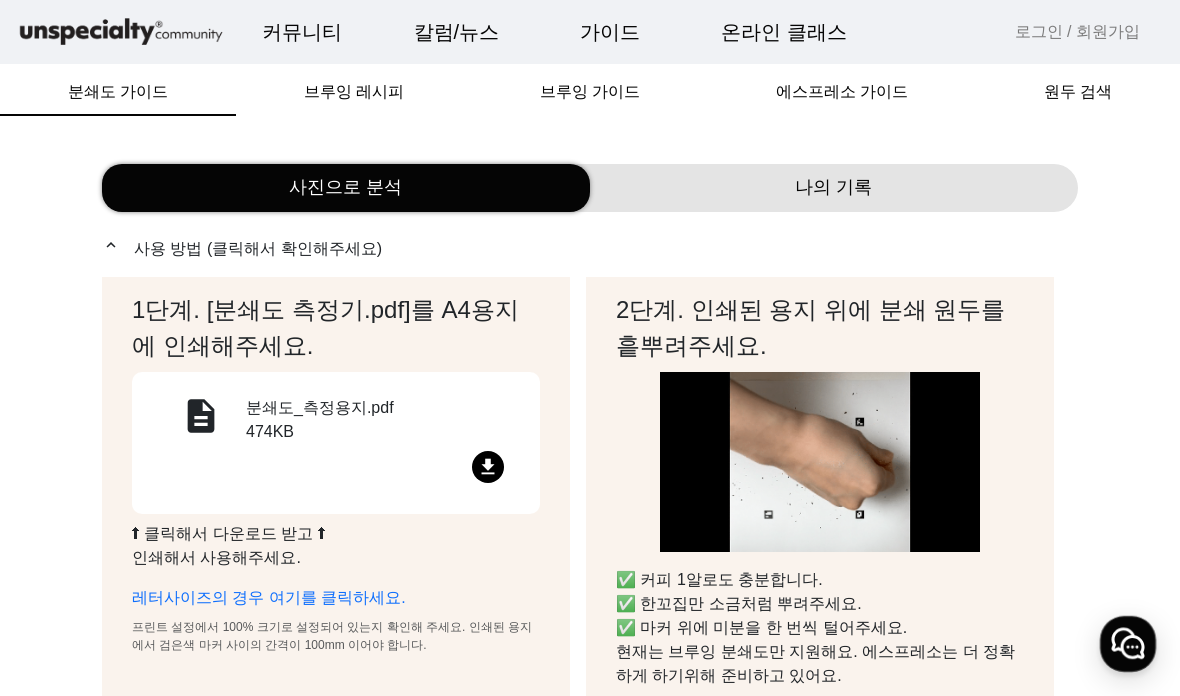 click on "에스프레소 가이드" at bounding box center [842, 92] 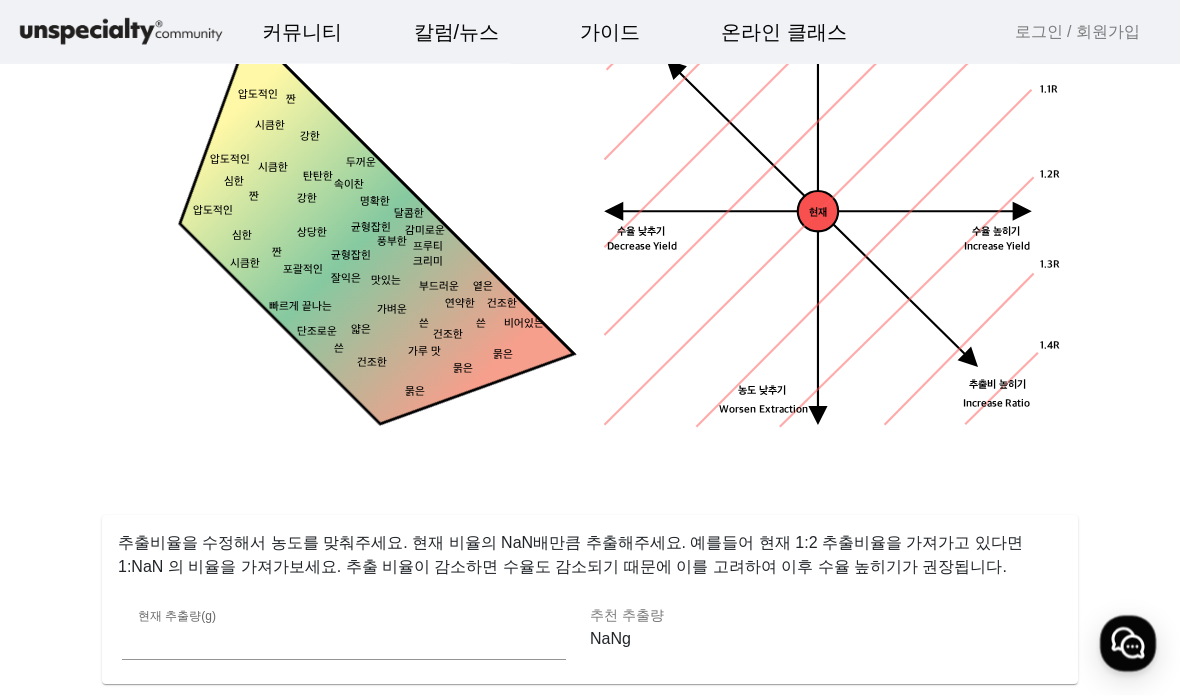 scroll, scrollTop: 0, scrollLeft: 0, axis: both 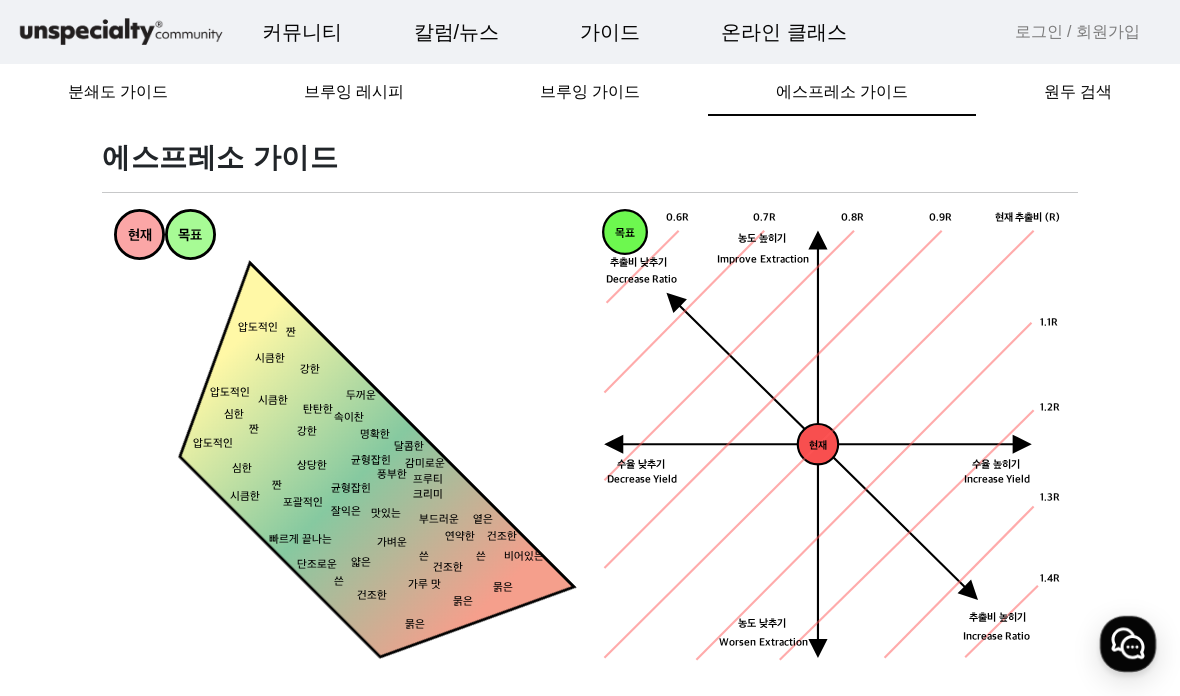 click on "원두 검색" at bounding box center (1078, 92) 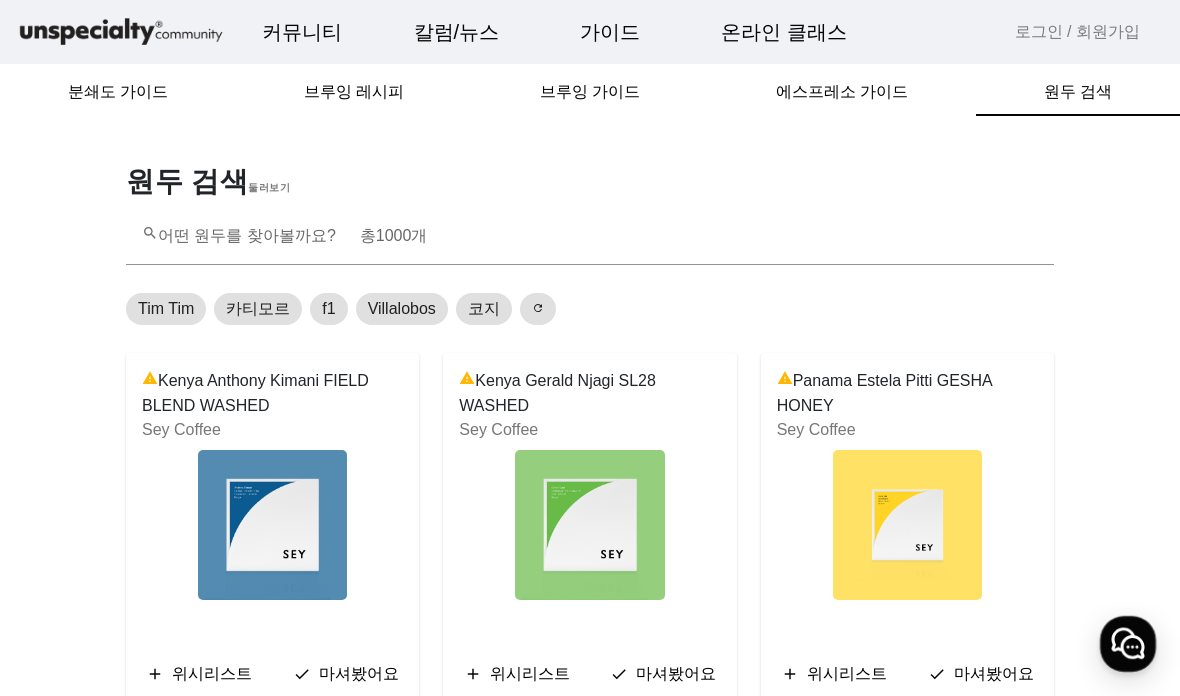 click on "search 어떤 원두를 찾아볼까요? 총 개" at bounding box center [284, 235] 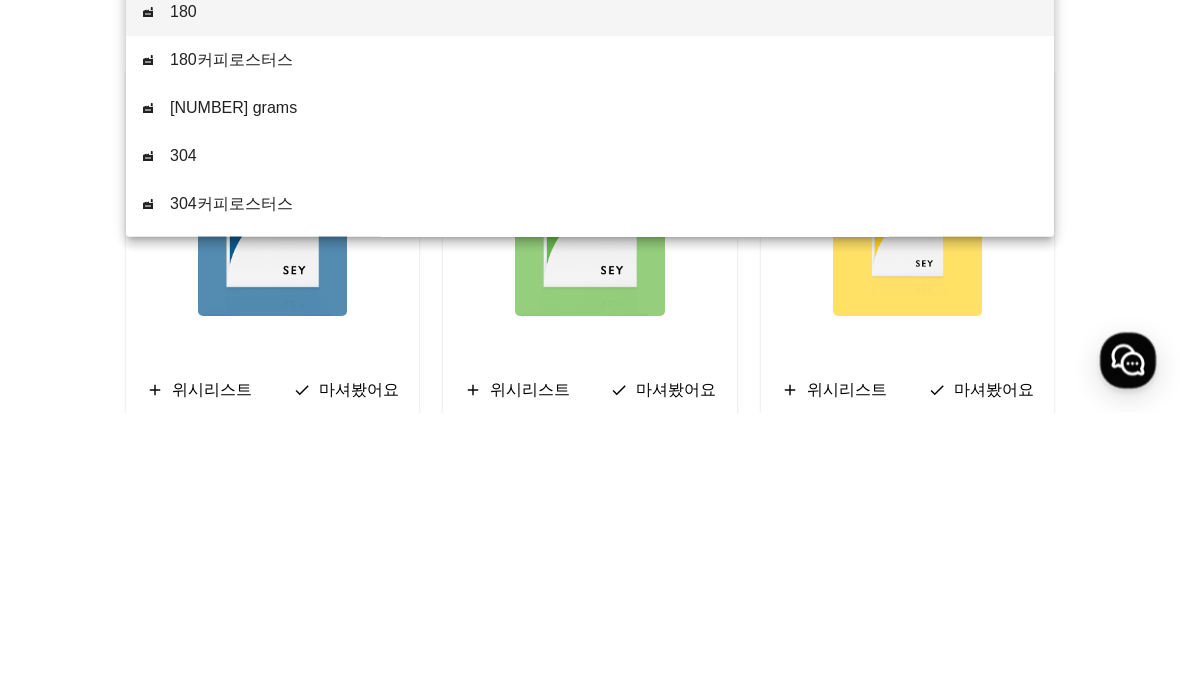 click on "원두 검색 둘러보기 search 어떤 원두를 찾아볼까요? Tim Tim 카티모르 f1 Villalobos 코지 refresh warning [COUNTRY] [PERSON] [VARIETAL] WASHED Sey Coffee   add 위시리스트 done 마셔봤어요 warning [COUNTRY] [PERSON] [VARIETAL] WASHED Sey Coffee   add 위시리스트 done 마셔봤어요 warning [COUNTRY] [PERSON] [VARIETAL] WASHED Sey Coffee   add 위시리스트 done 마셔봤어요 warning [COUNTRY] [PERSON] [VARIETAL] WASHED Sey Coffee   add 위시리스트 done 마셔봤어요 warning [COUNTRY] [PERSON] [VARIETAL] WASHED Sey Coffee   add 위시리스트 done 마셔봤어요 warning [COUNTRY] [PERSON] [VARIETAL] WASHED Sey Coffee   add 위시리스트 done 마셔봤어요 warning [COUNTRY] [PERSON] [VARIETAL] WASHED Sey Coffee   add 위시리스트 done 마셔봤어요 warning [COUNTRY] [PERSON] [VARIETAL] WASHED" at bounding box center (590, 2180) 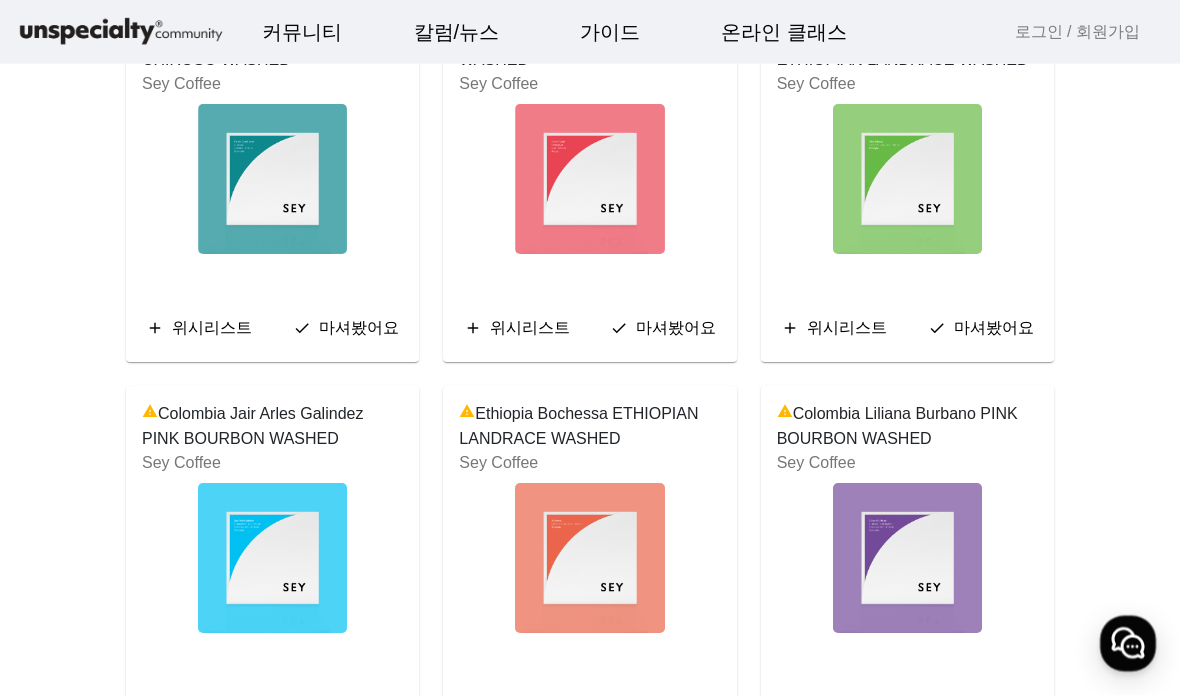 scroll, scrollTop: 3483, scrollLeft: 0, axis: vertical 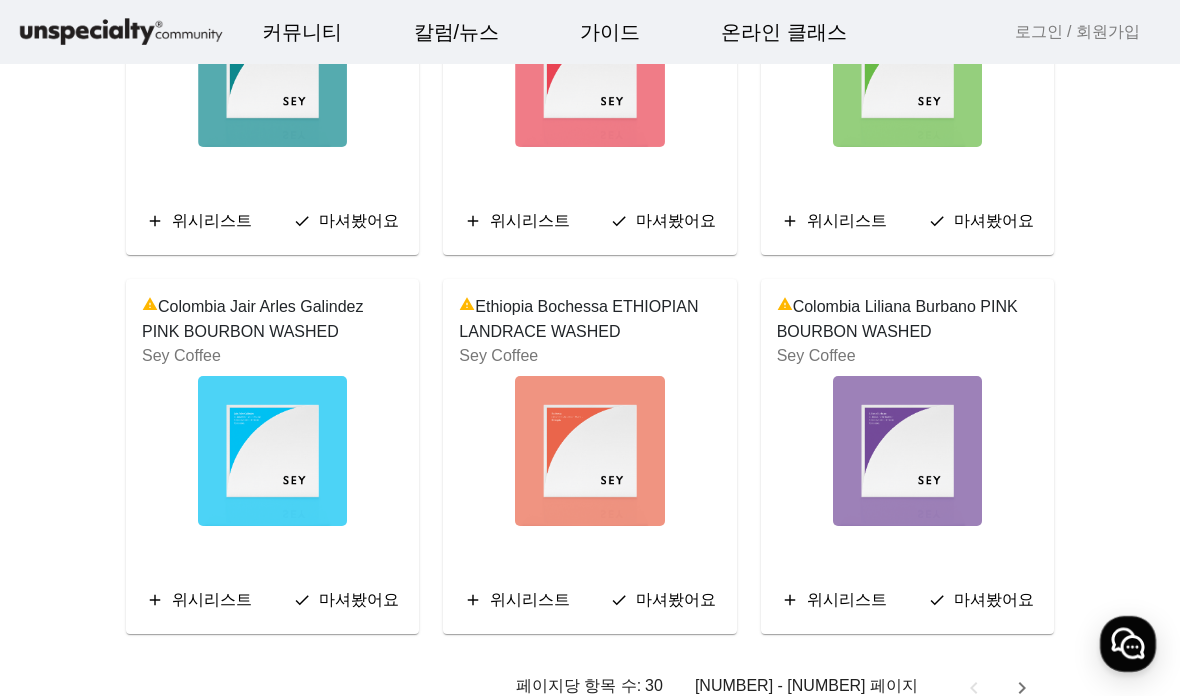click at bounding box center [1022, 686] 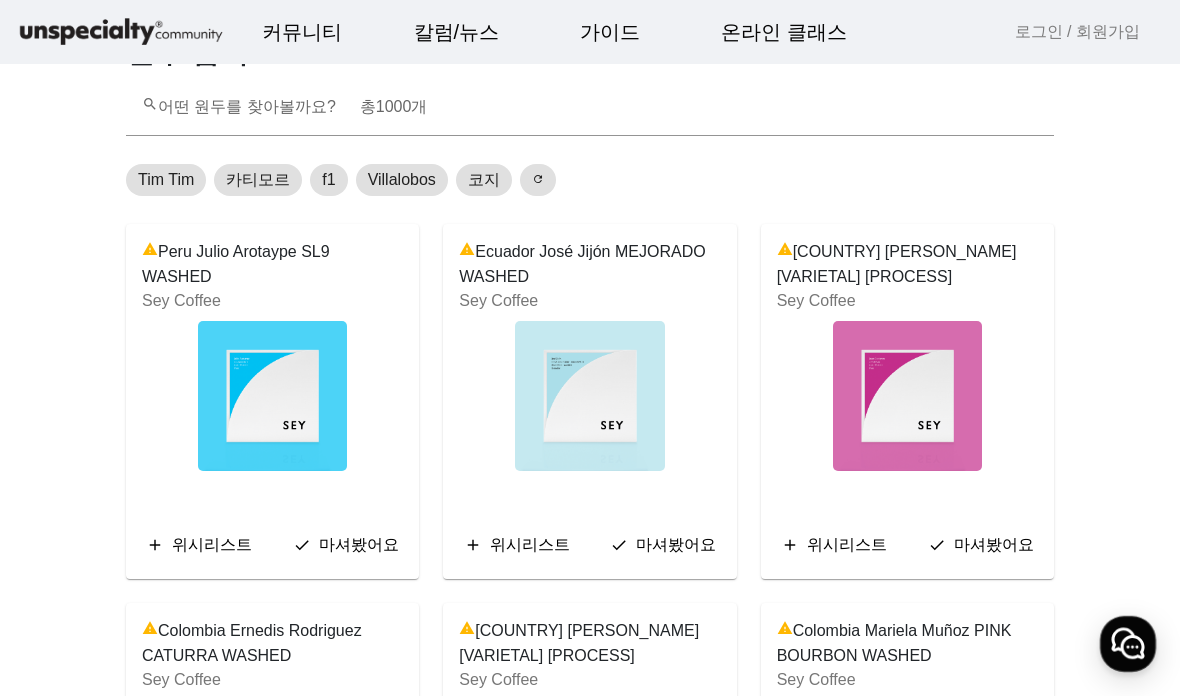 scroll, scrollTop: 0, scrollLeft: 0, axis: both 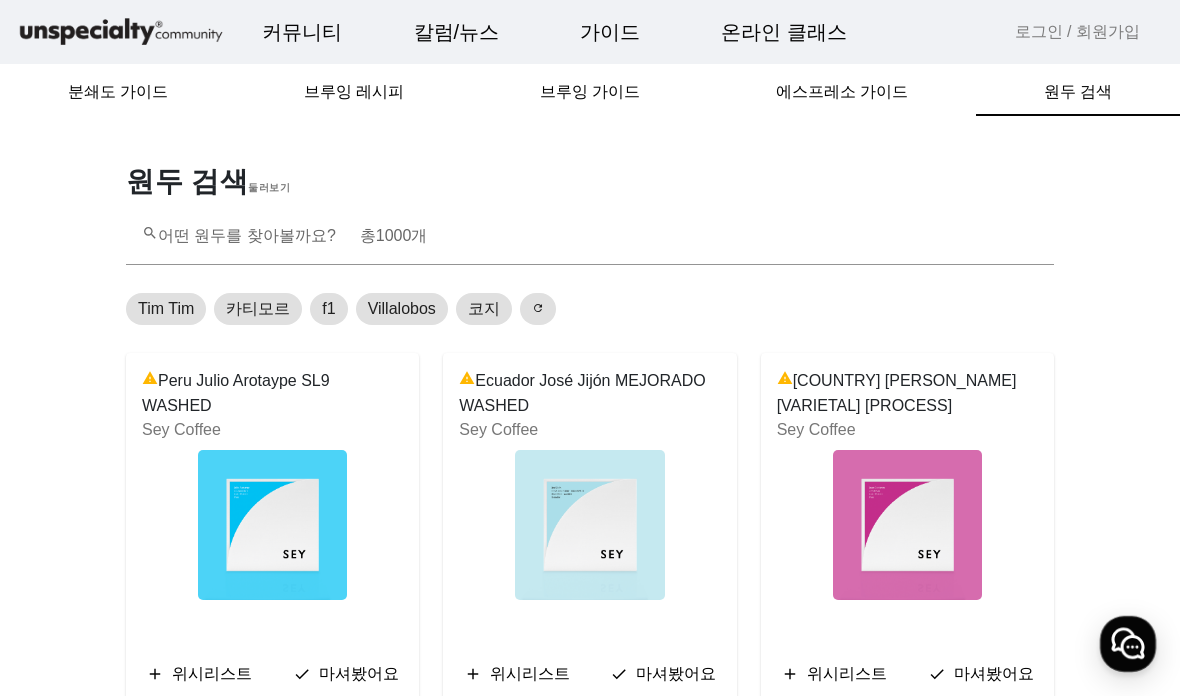 click on "search 어떤 원두를 찾아볼까요? 총 개" at bounding box center [284, 235] 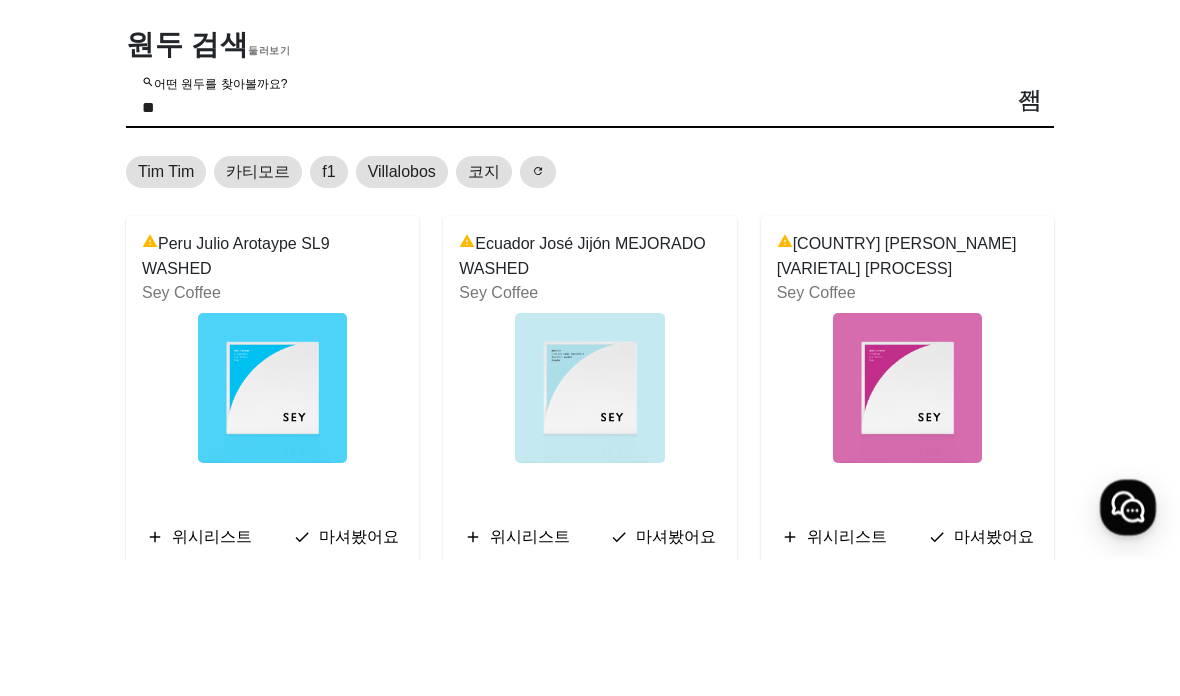 type on "**" 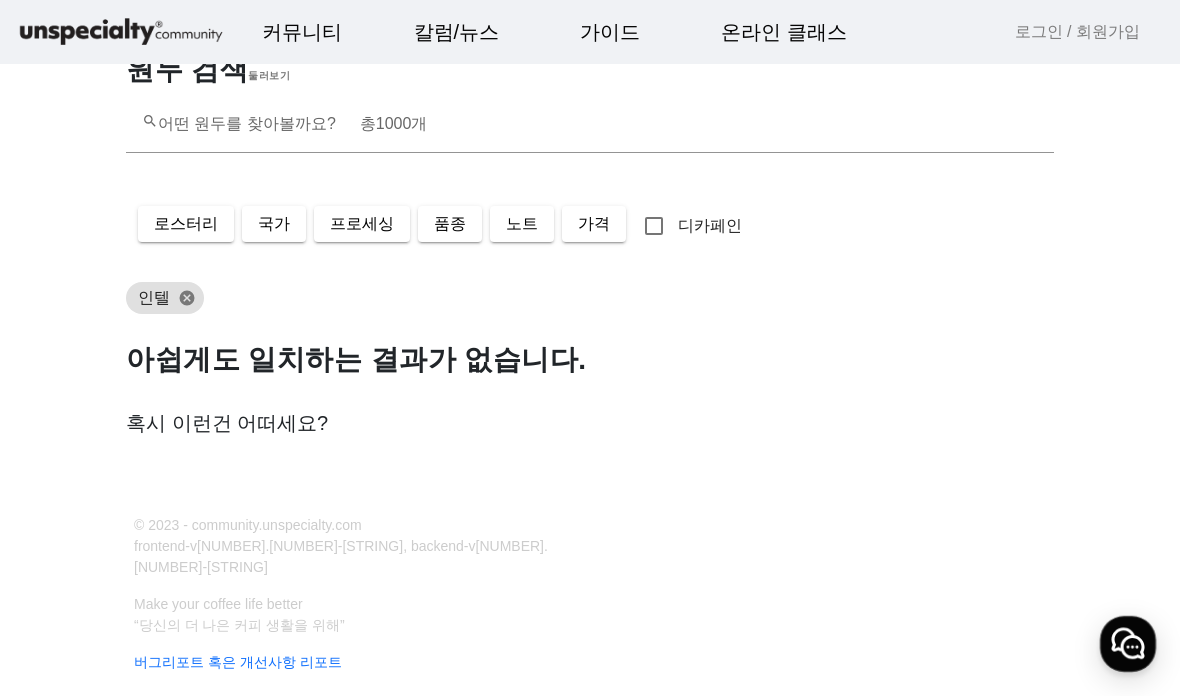 scroll, scrollTop: 45, scrollLeft: 0, axis: vertical 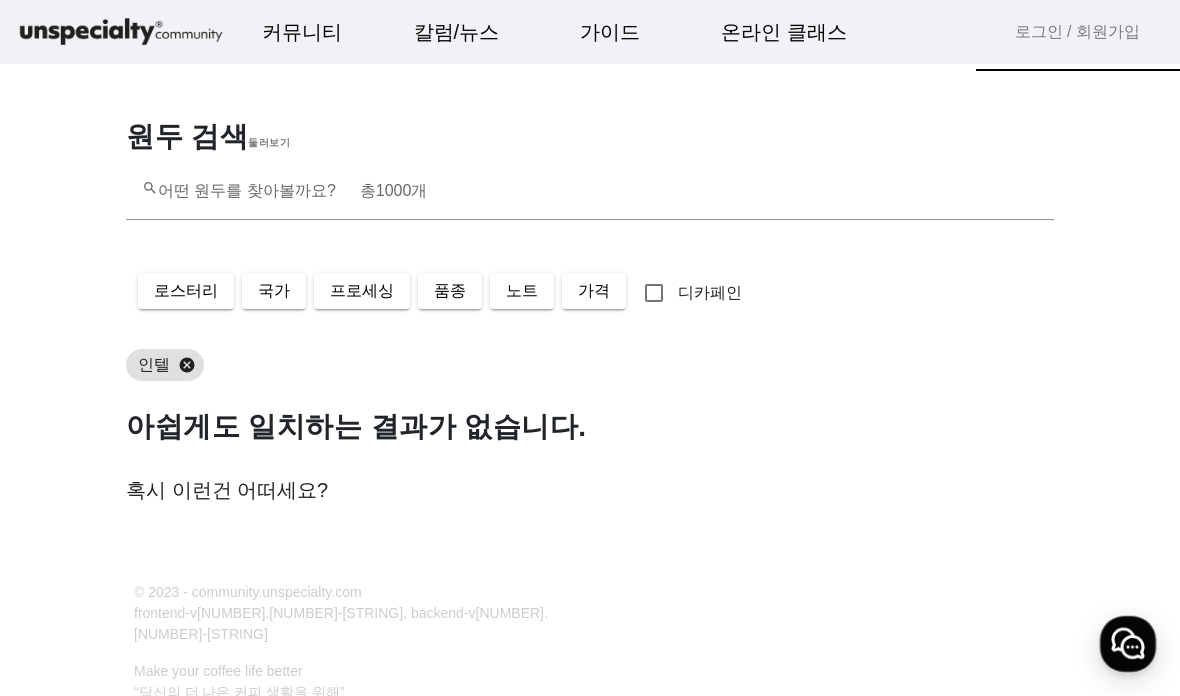 click on "cancel" at bounding box center [187, 365] 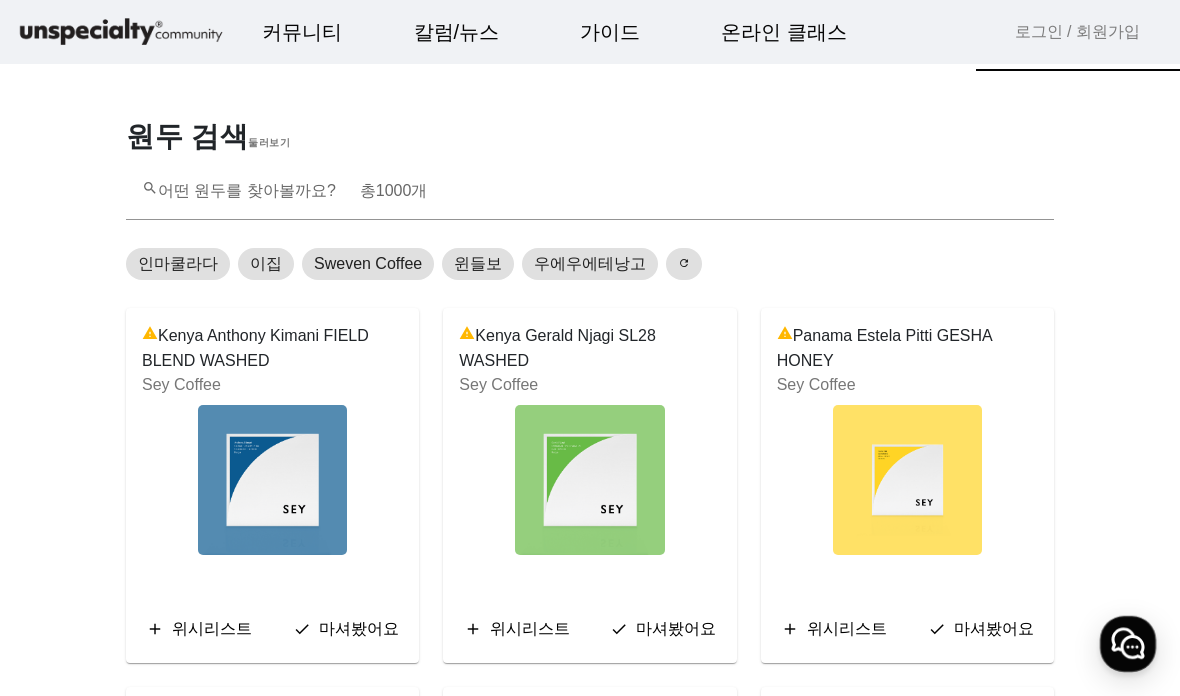 click on "search 어떤 원두를 찾아볼까요? 총 개" at bounding box center [590, 191] 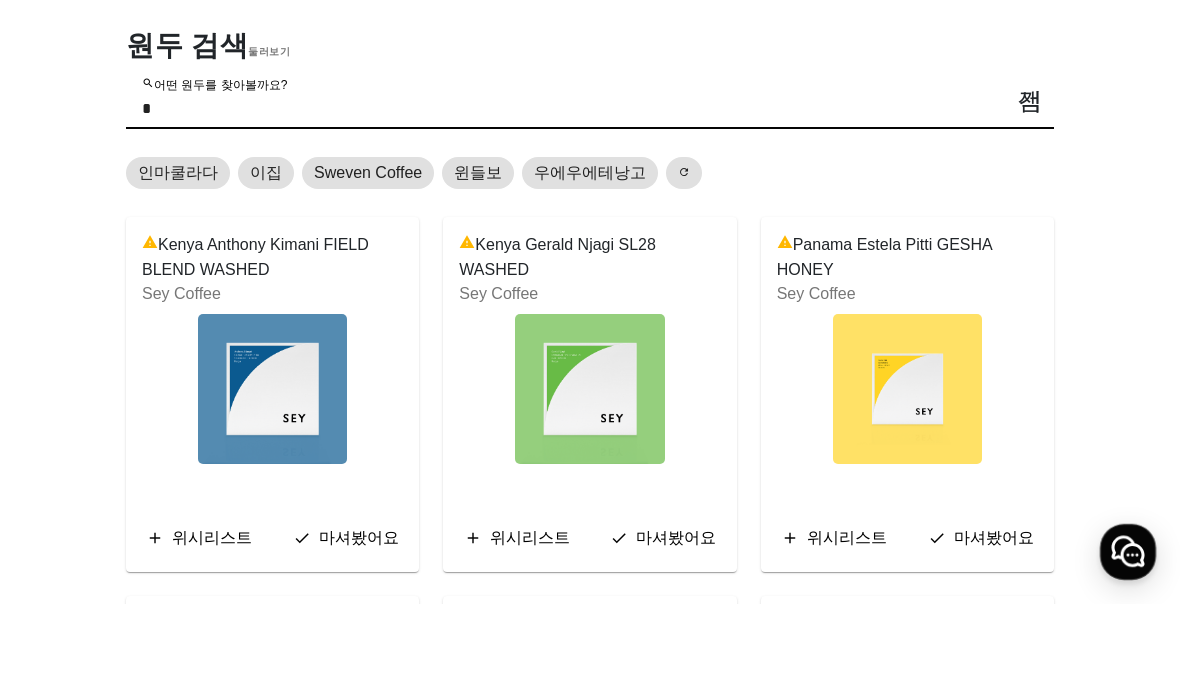 type on "*" 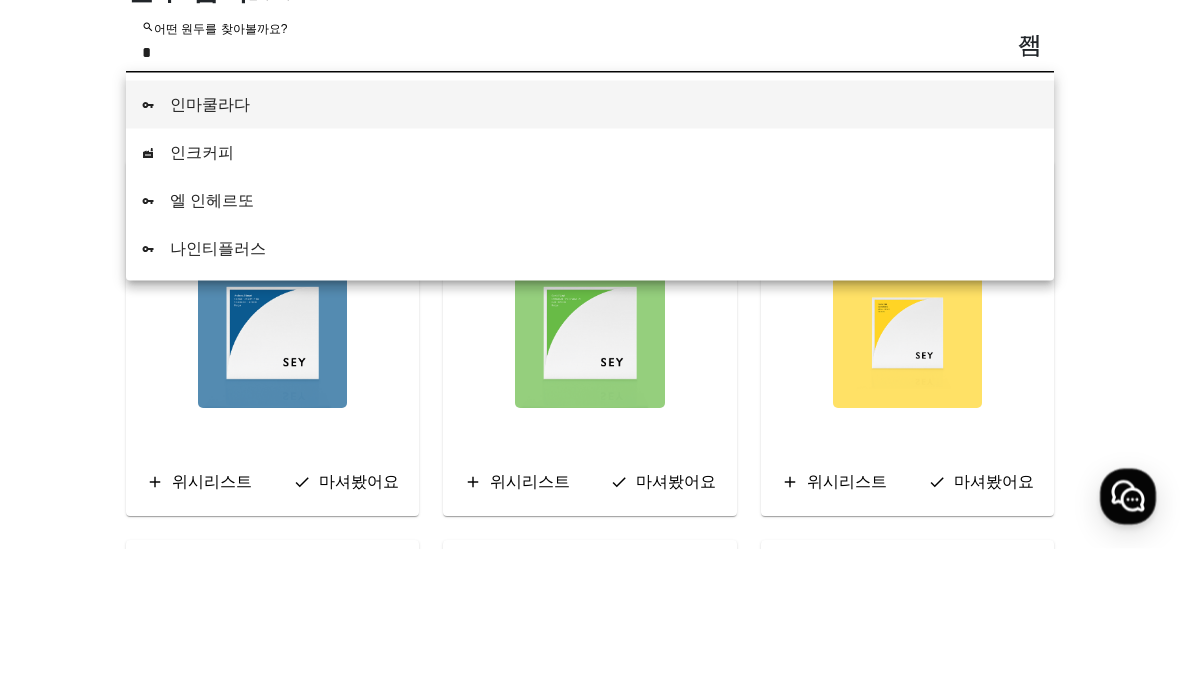 type on "*" 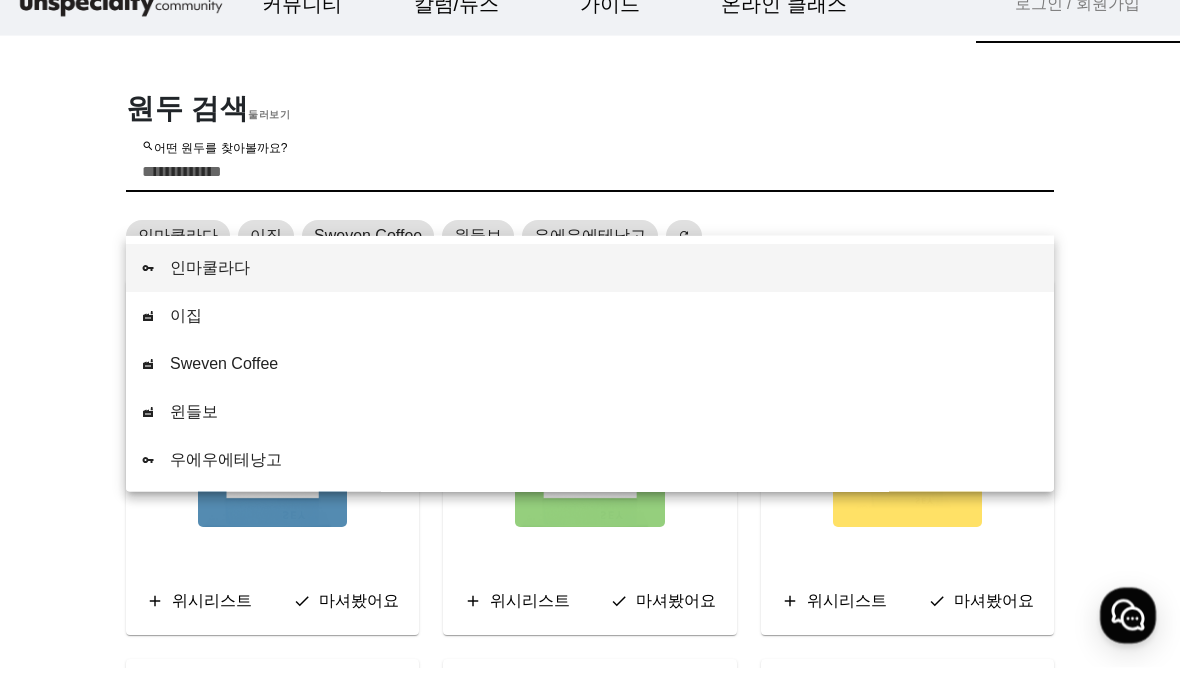 scroll, scrollTop: 0, scrollLeft: 0, axis: both 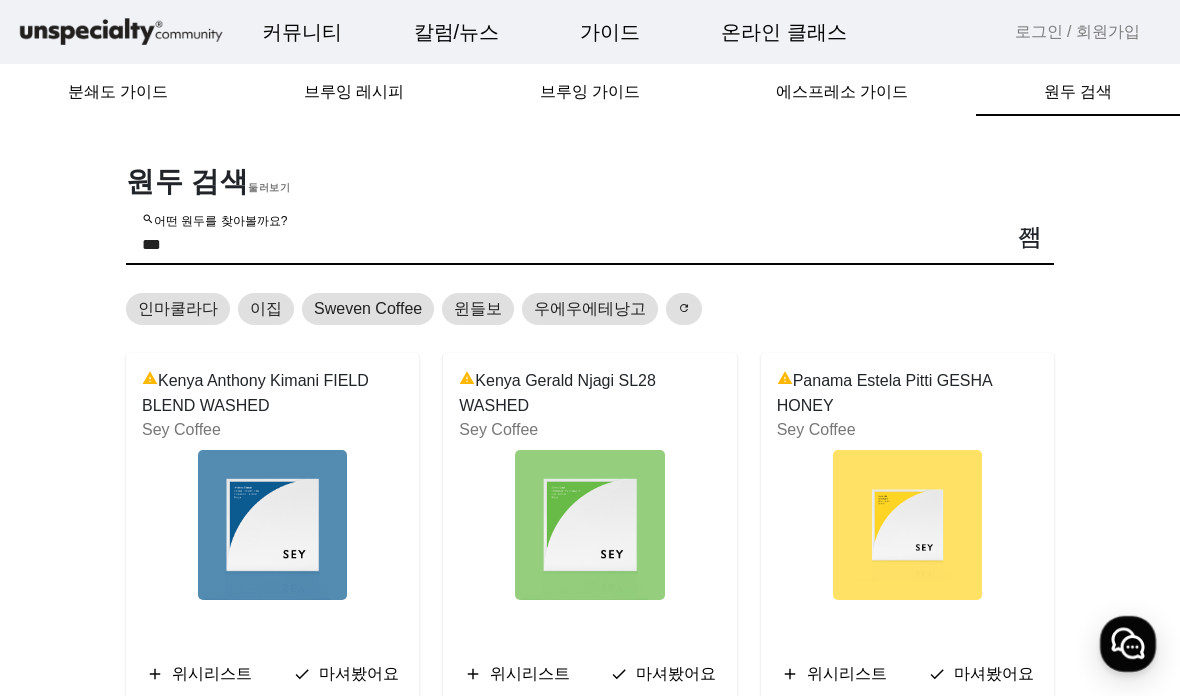 type on "***" 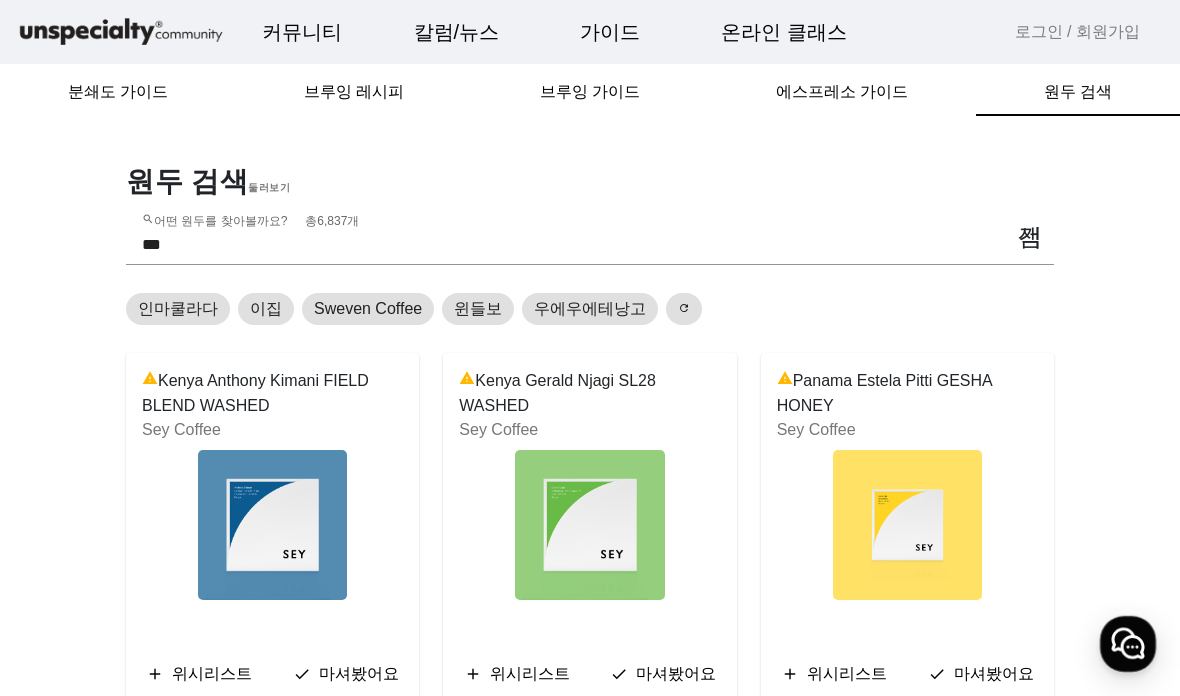 click on "분쇄도 가이드" at bounding box center (118, 92) 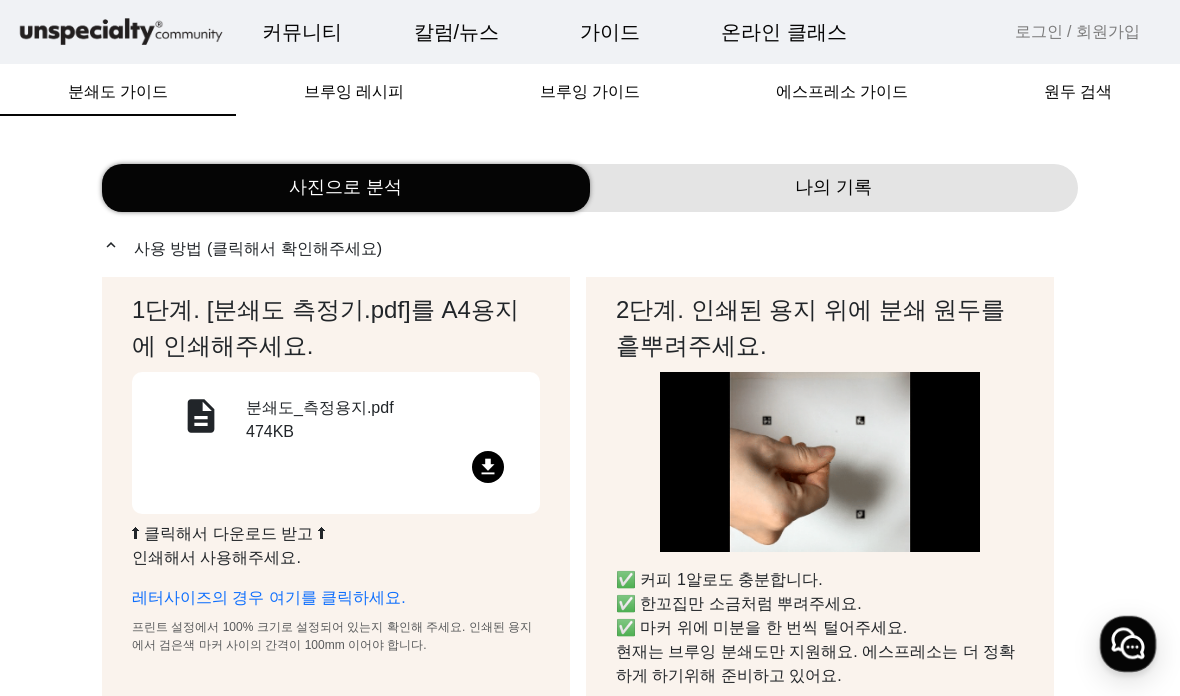 click on "나의 기록" at bounding box center (834, 188) 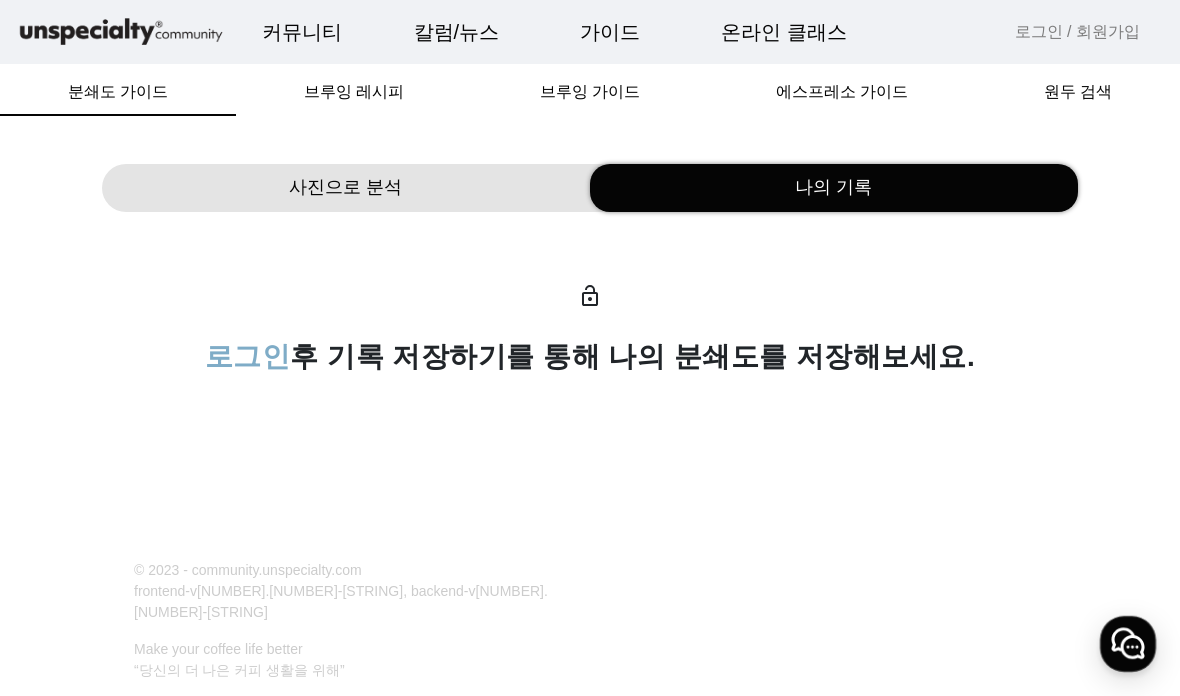 click on "사진으로 분석" at bounding box center [346, 188] 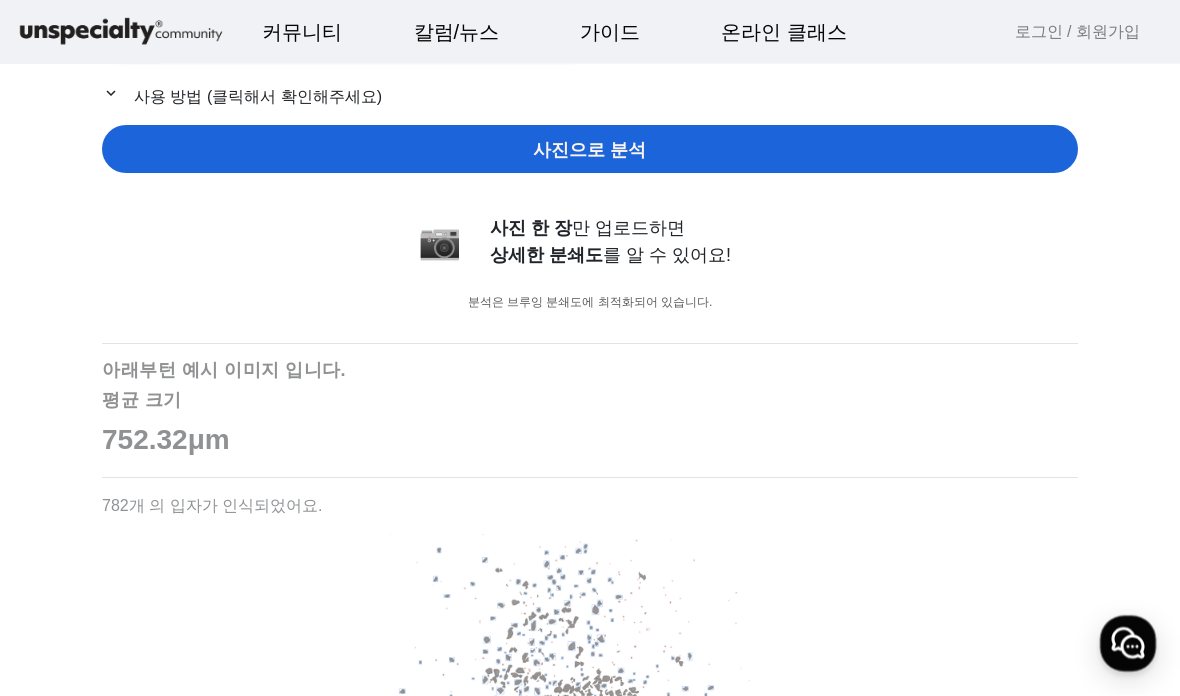 scroll, scrollTop: 0, scrollLeft: 0, axis: both 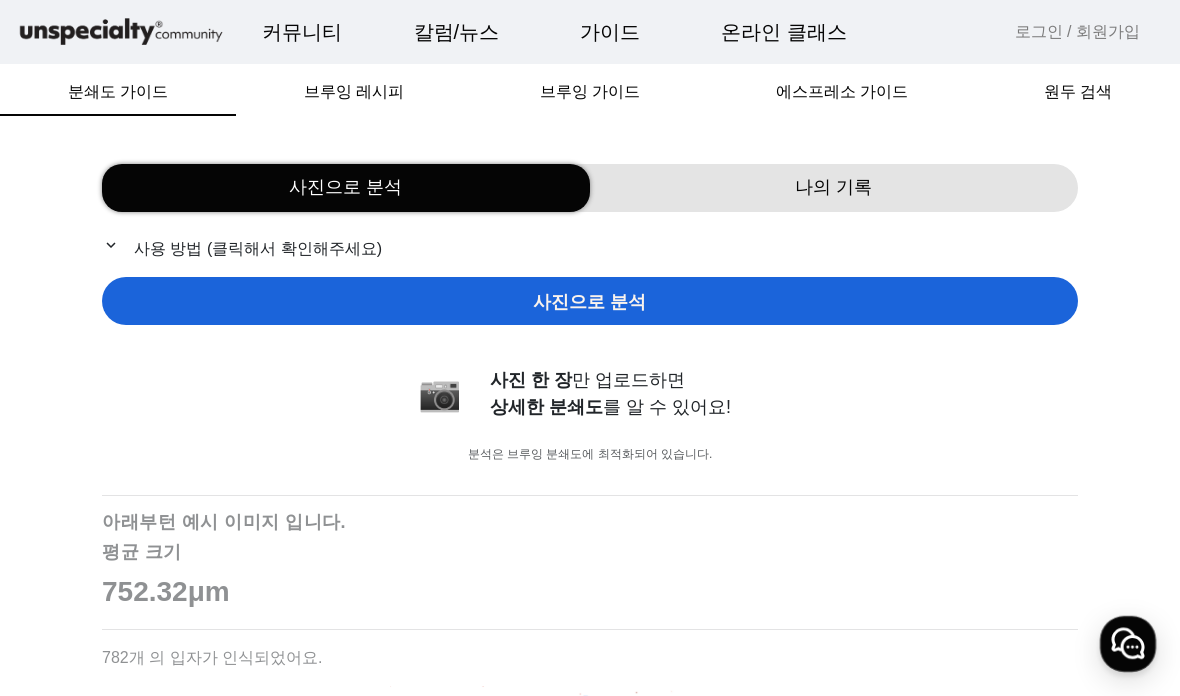 click on "브루잉 레시피" at bounding box center (354, 92) 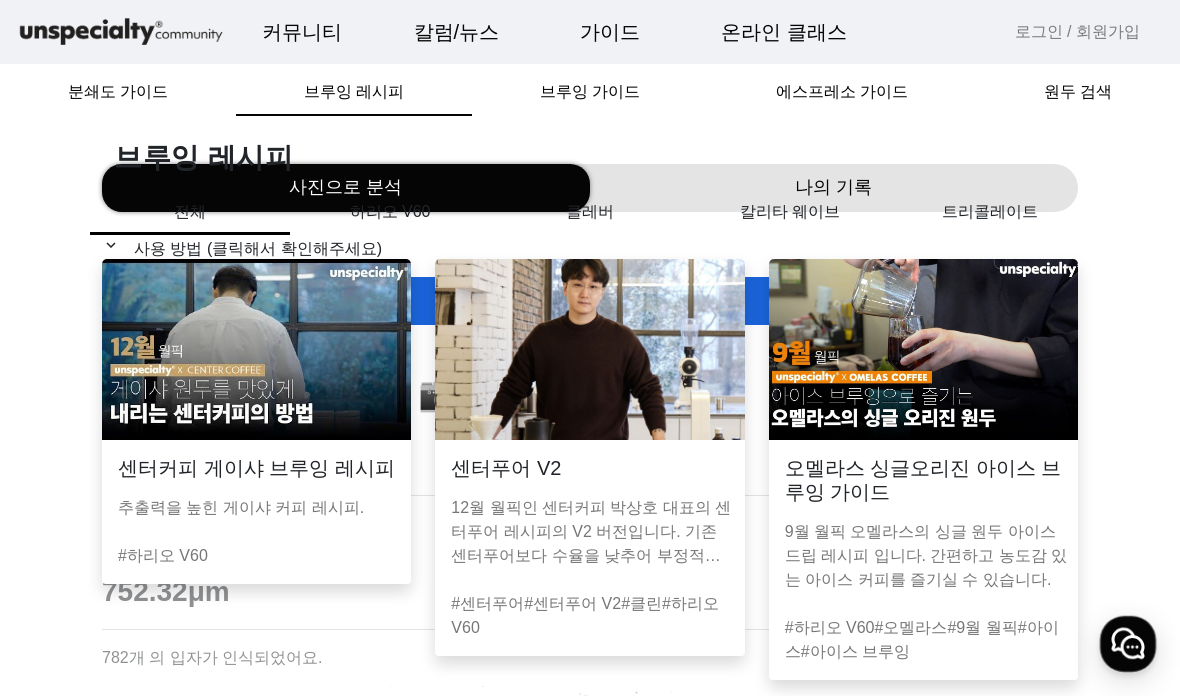 click on "브루잉 레시피" at bounding box center (354, 92) 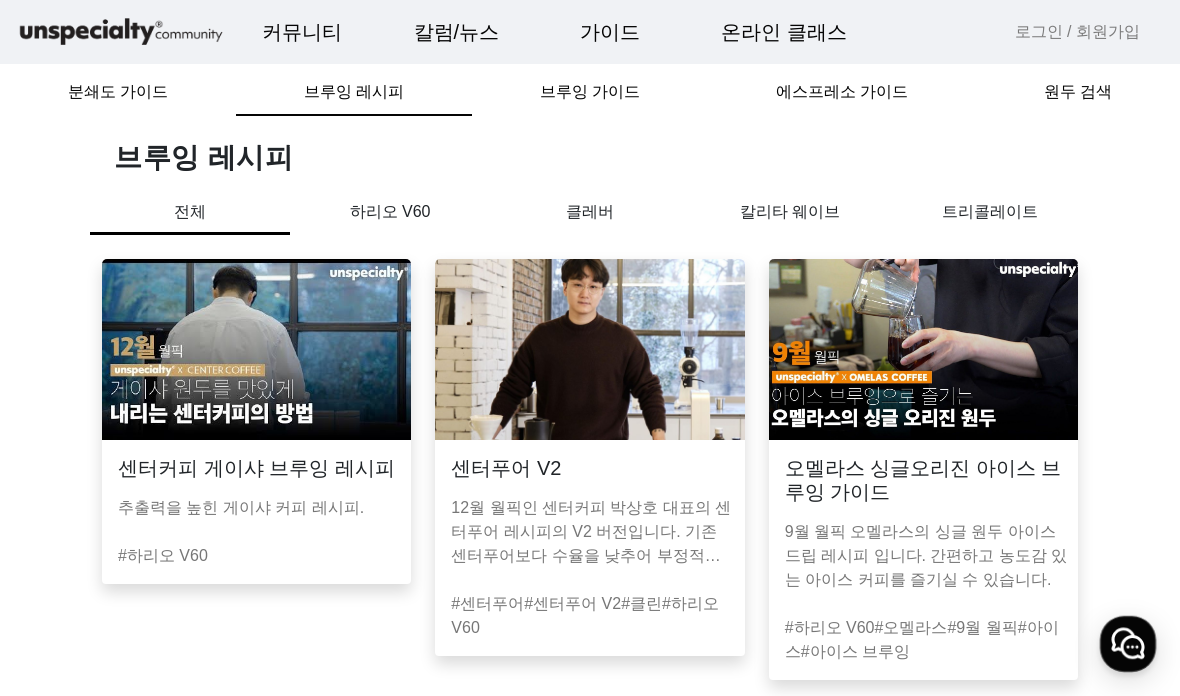 click on "하리오 V60" at bounding box center (390, 212) 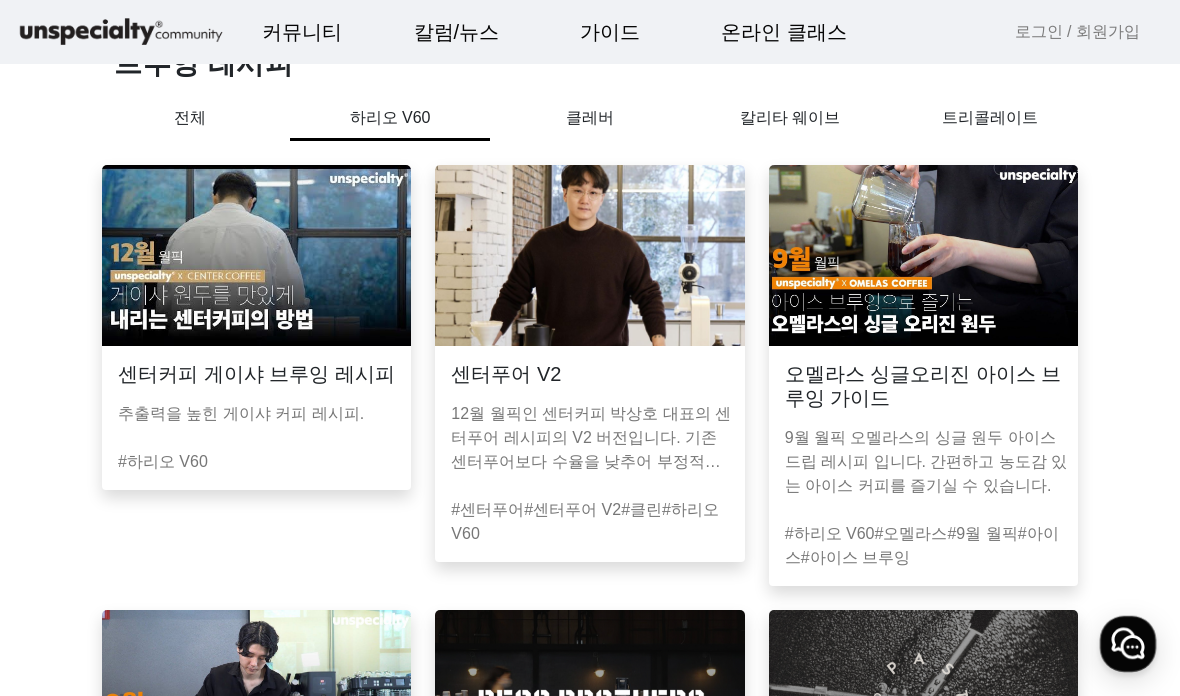 scroll, scrollTop: 0, scrollLeft: 0, axis: both 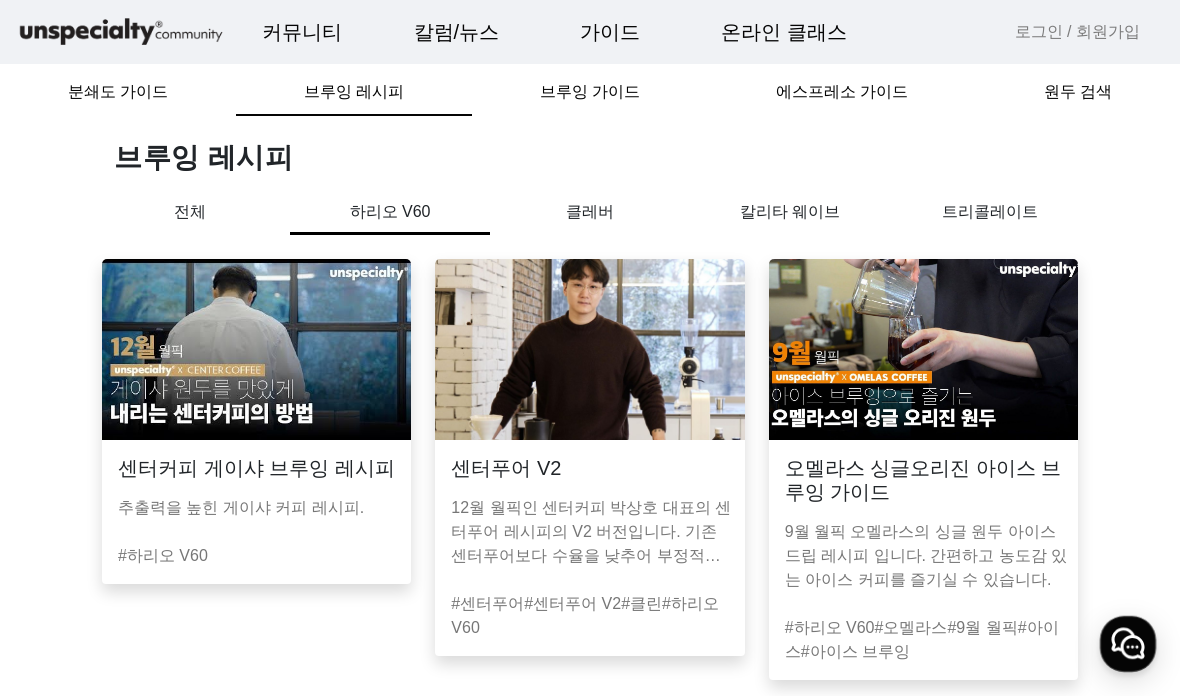 click on "클레버" at bounding box center [590, 212] 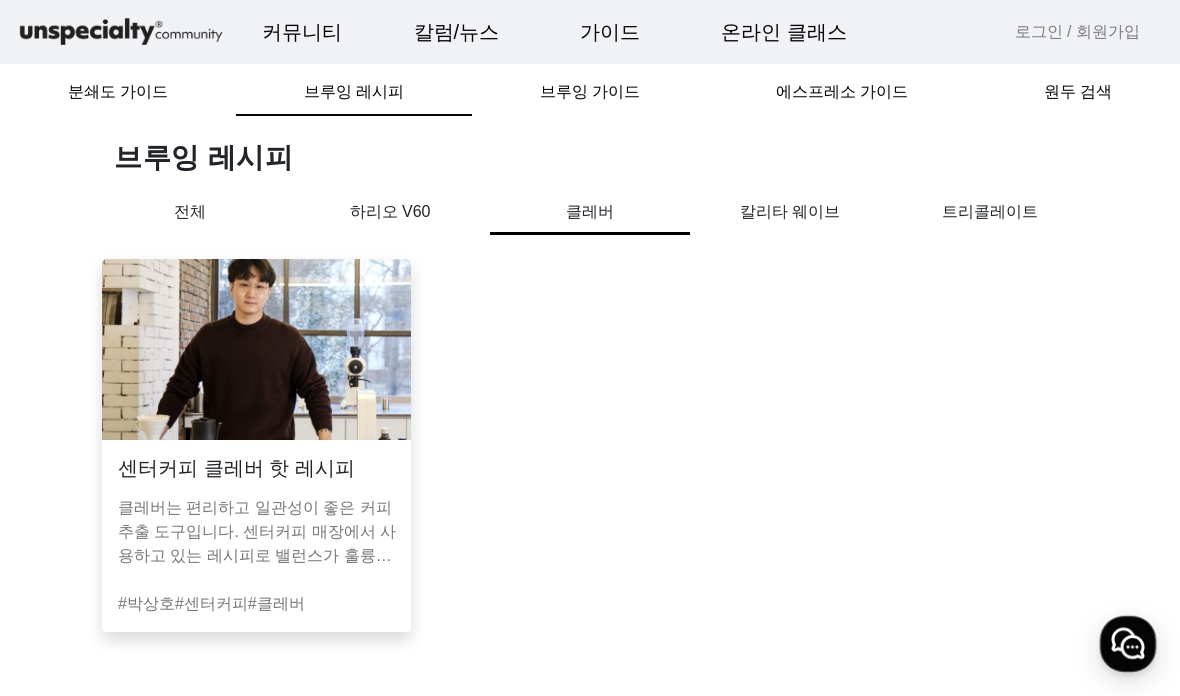 click on "하리오 V60" at bounding box center [390, 212] 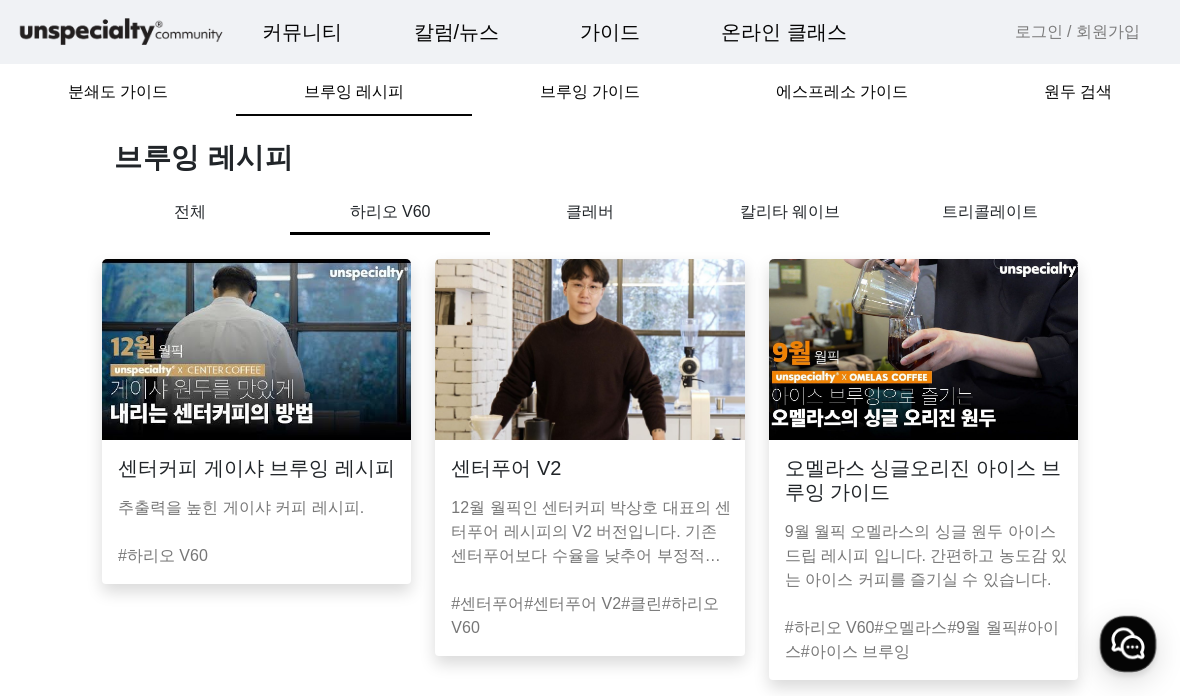 click on "브루잉 가이드" at bounding box center (590, 92) 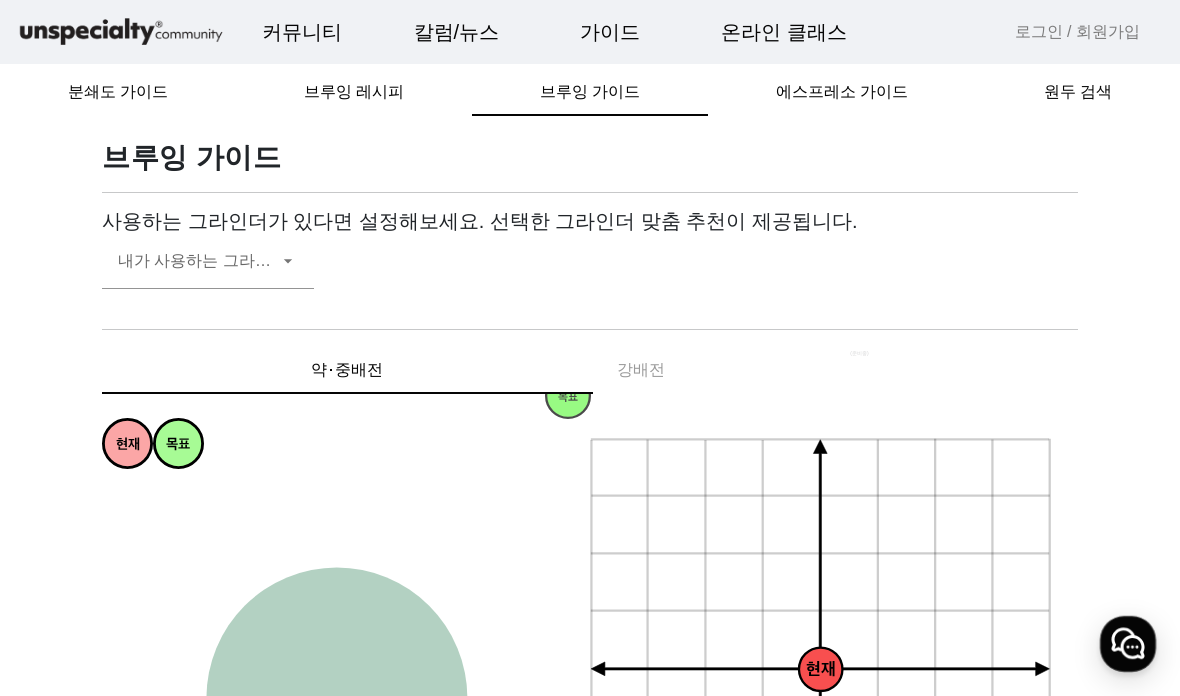 click on "에스프레소 가이드" at bounding box center (842, 92) 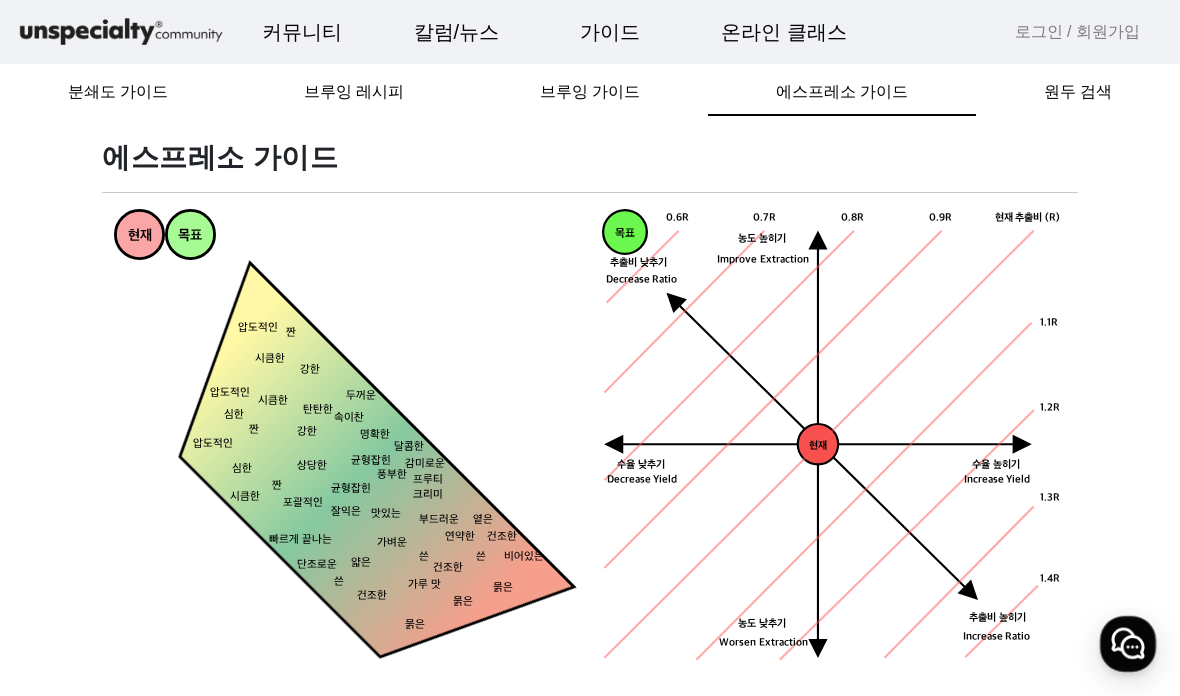 click on "원두 검색" at bounding box center (1078, 92) 